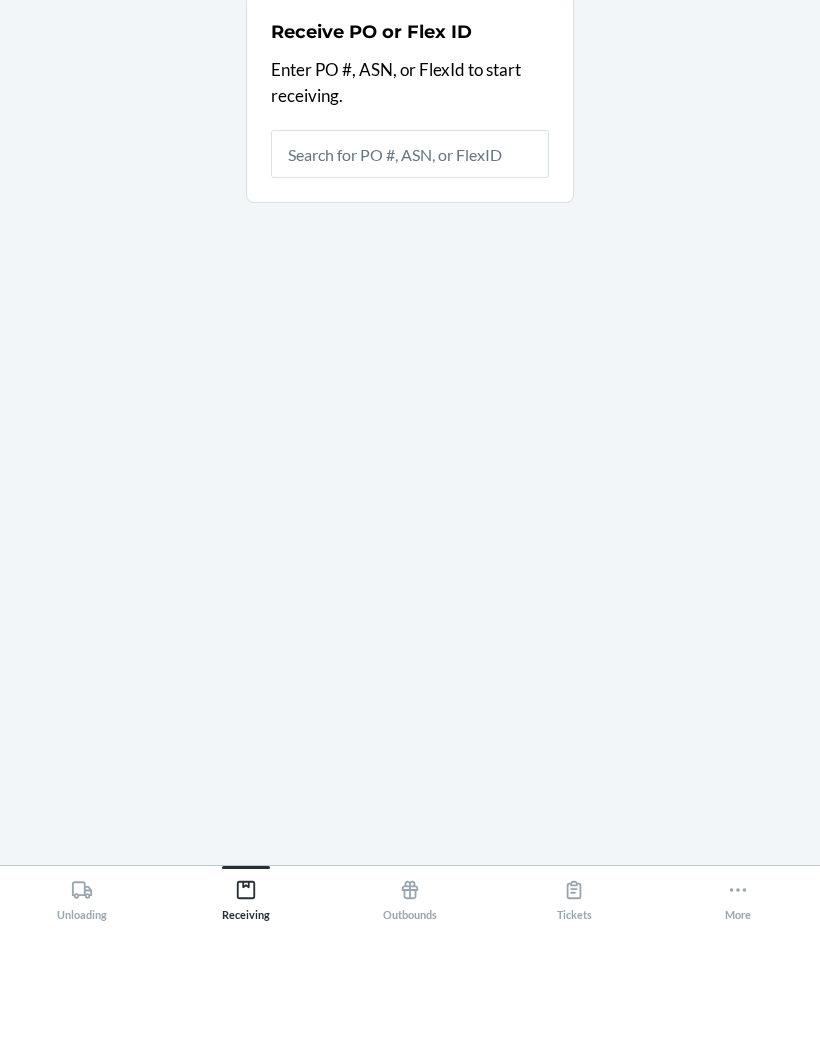 scroll, scrollTop: 82, scrollLeft: 0, axis: vertical 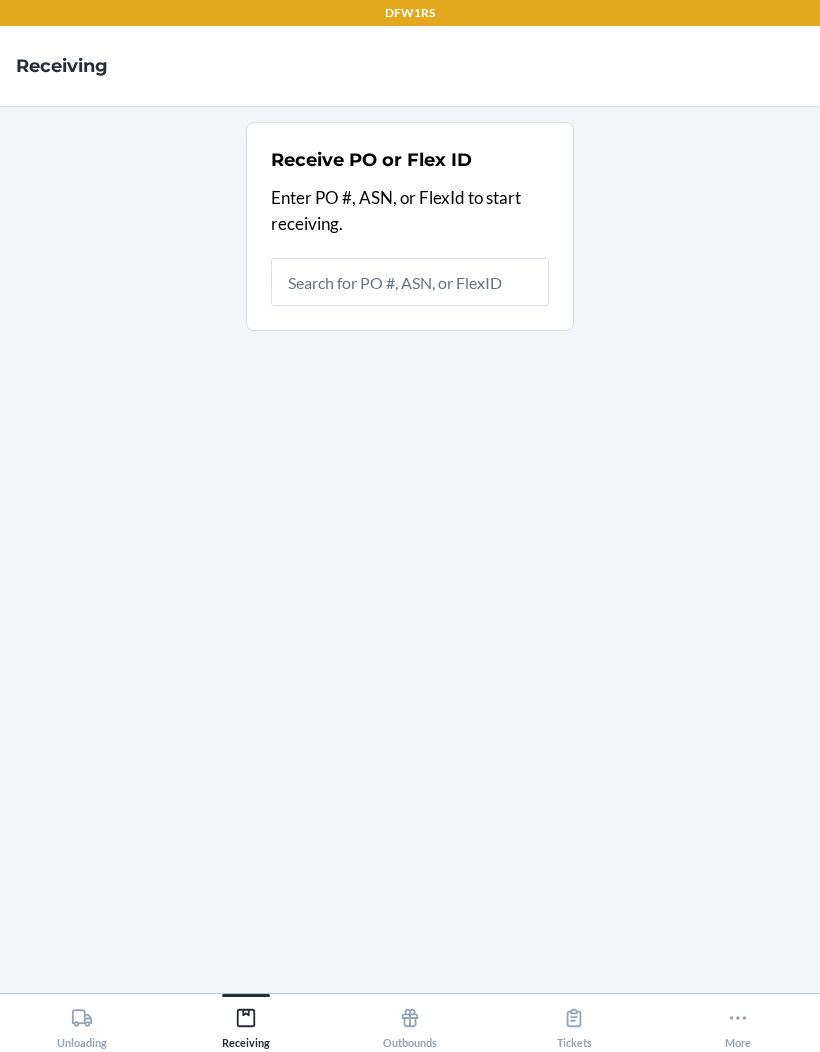 click on "Receive PO or Flex ID Enter PO #, ASN, or FlexId to start receiving." at bounding box center (410, 549) 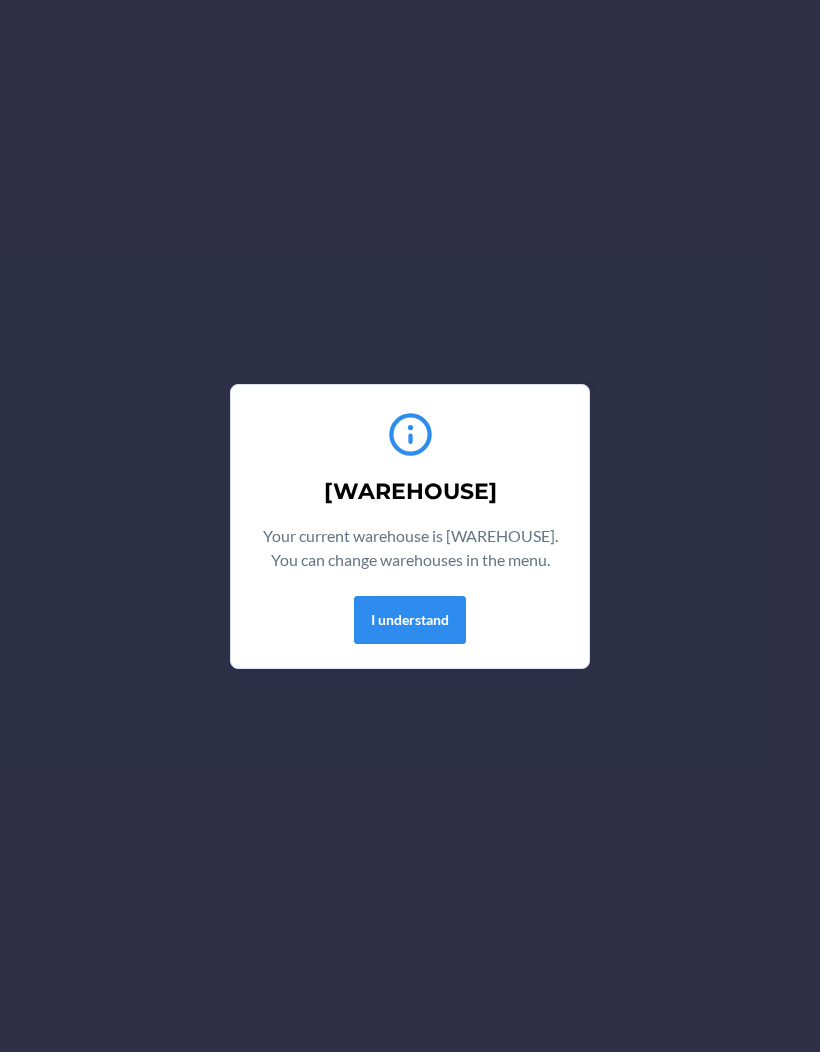 scroll, scrollTop: 0, scrollLeft: 0, axis: both 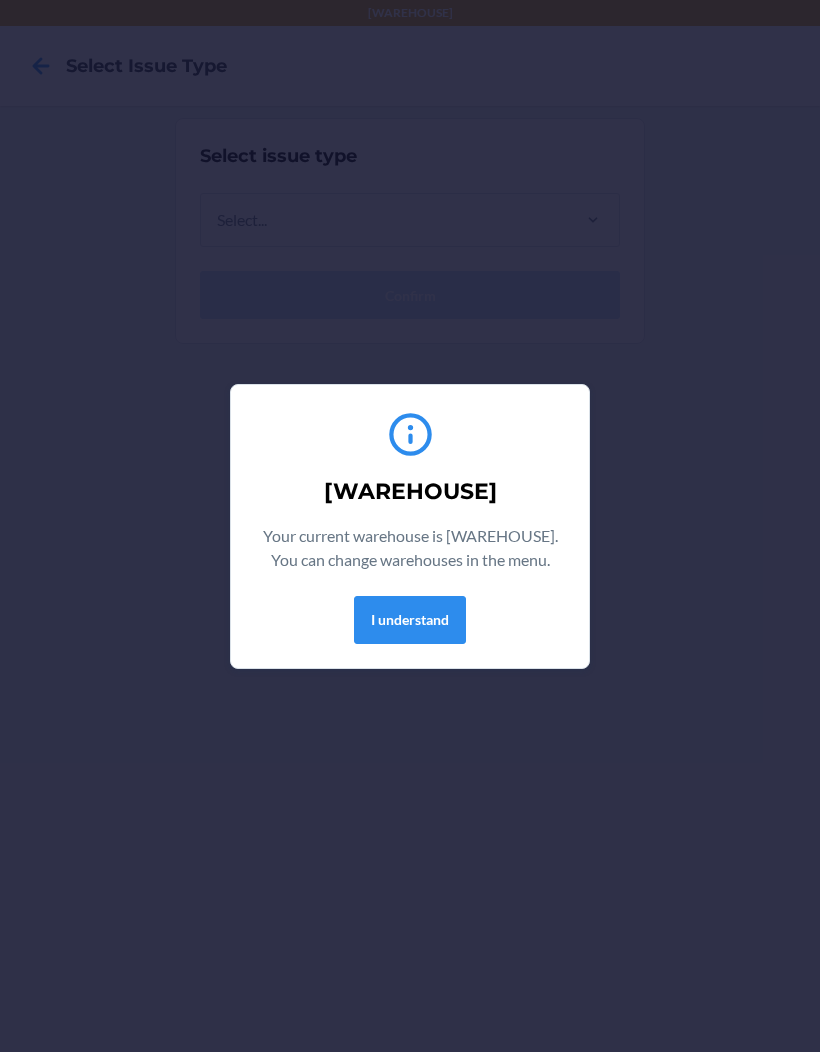 click on "I understand" at bounding box center (410, 620) 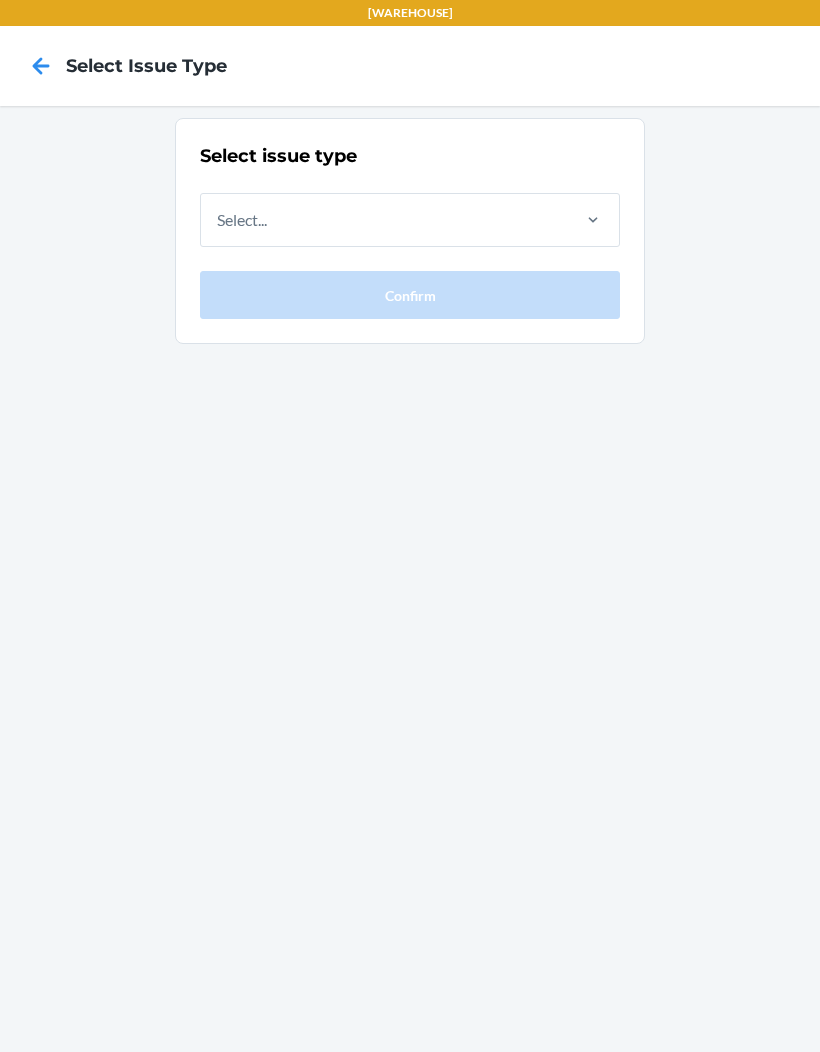 click on "DFW1RS" at bounding box center [410, 13] 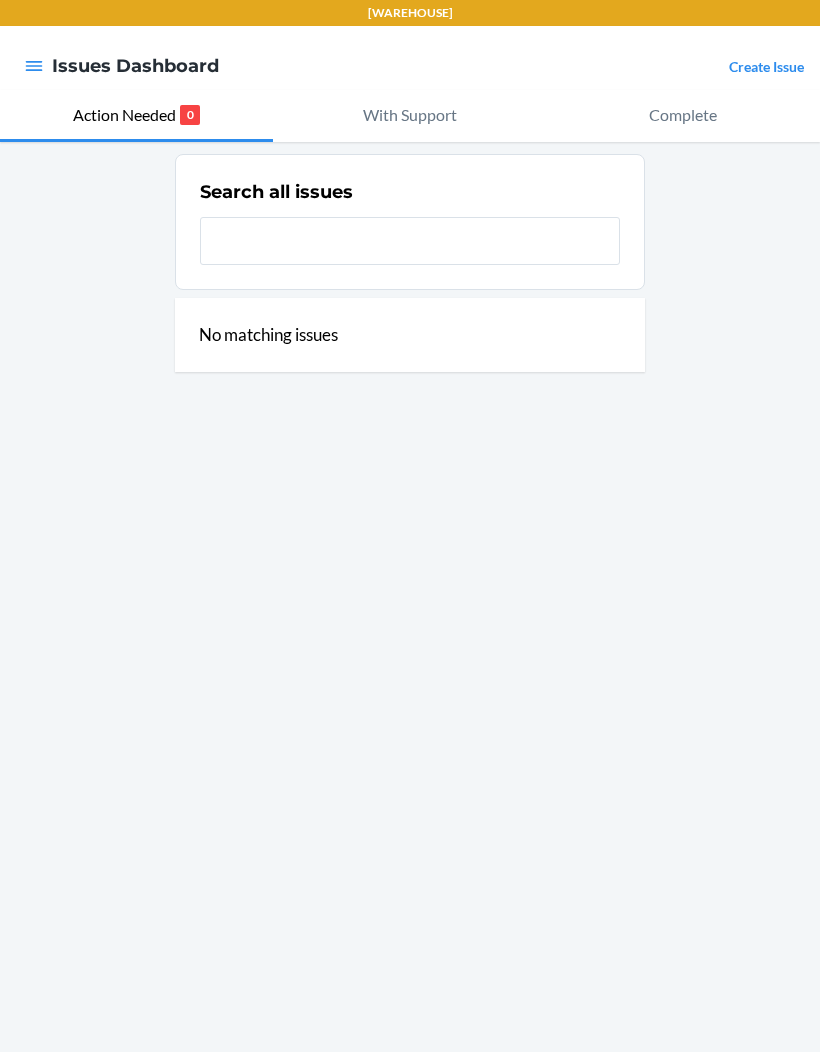 scroll, scrollTop: 0, scrollLeft: 0, axis: both 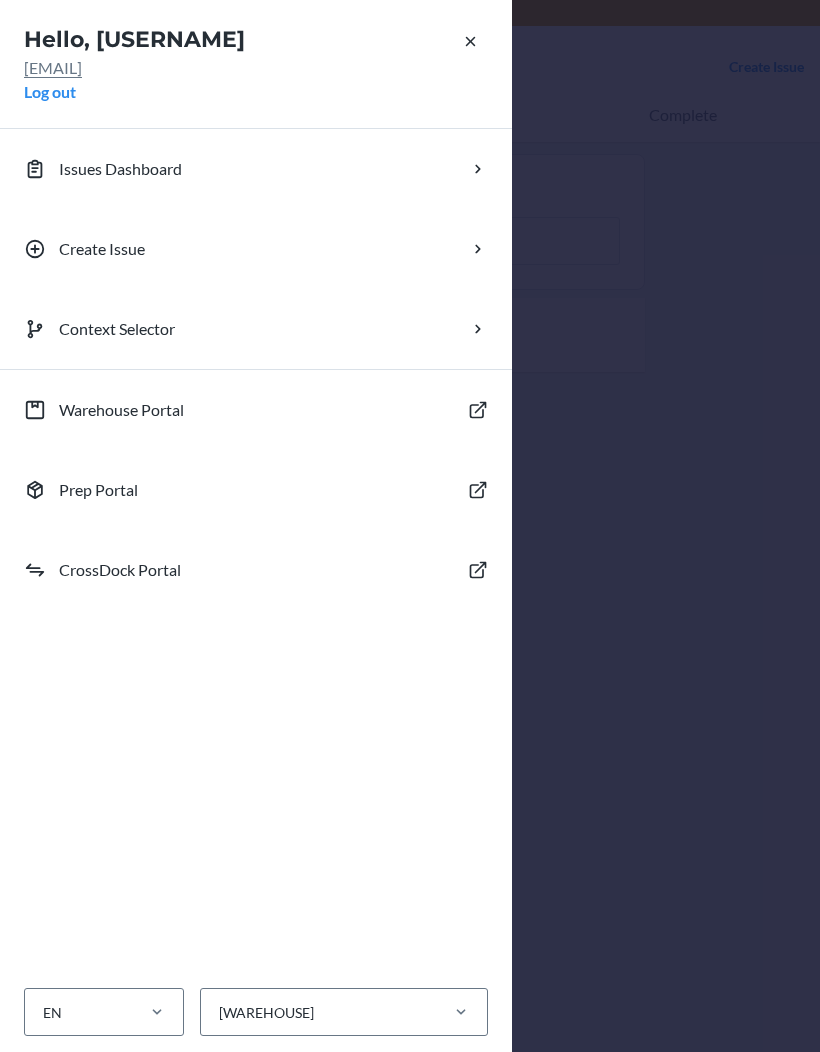 click on "Warehouse Portal" at bounding box center (256, 410) 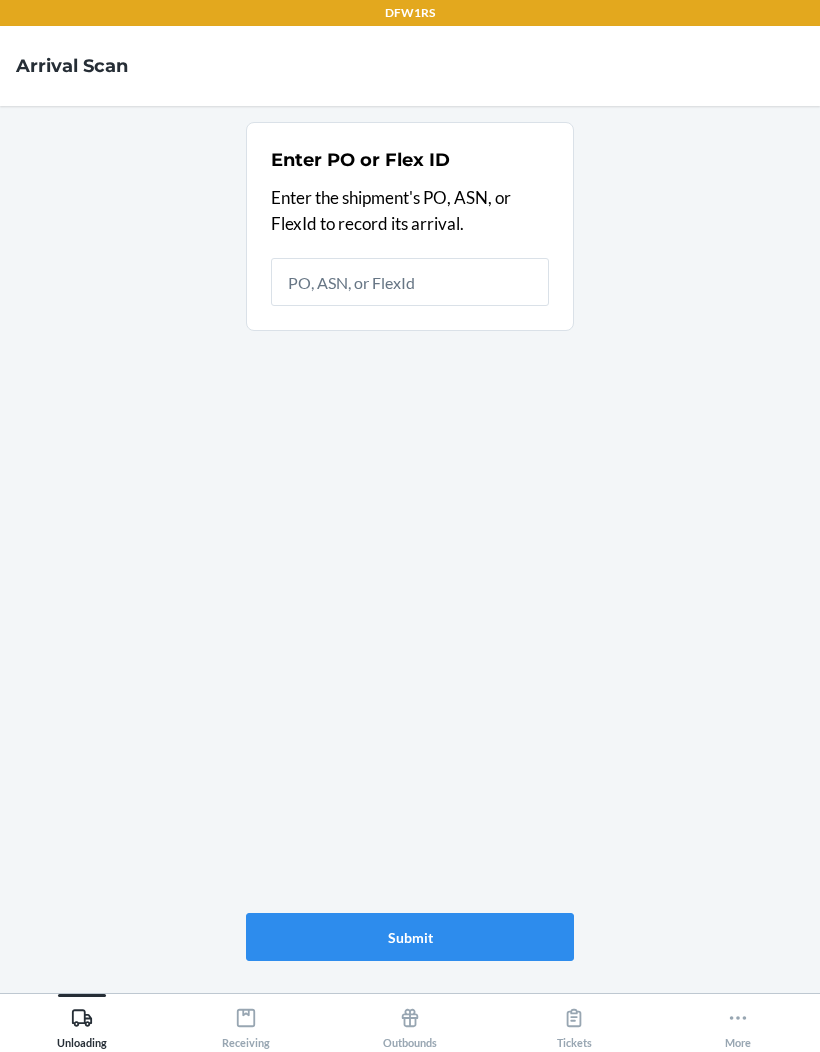 scroll, scrollTop: 82, scrollLeft: 0, axis: vertical 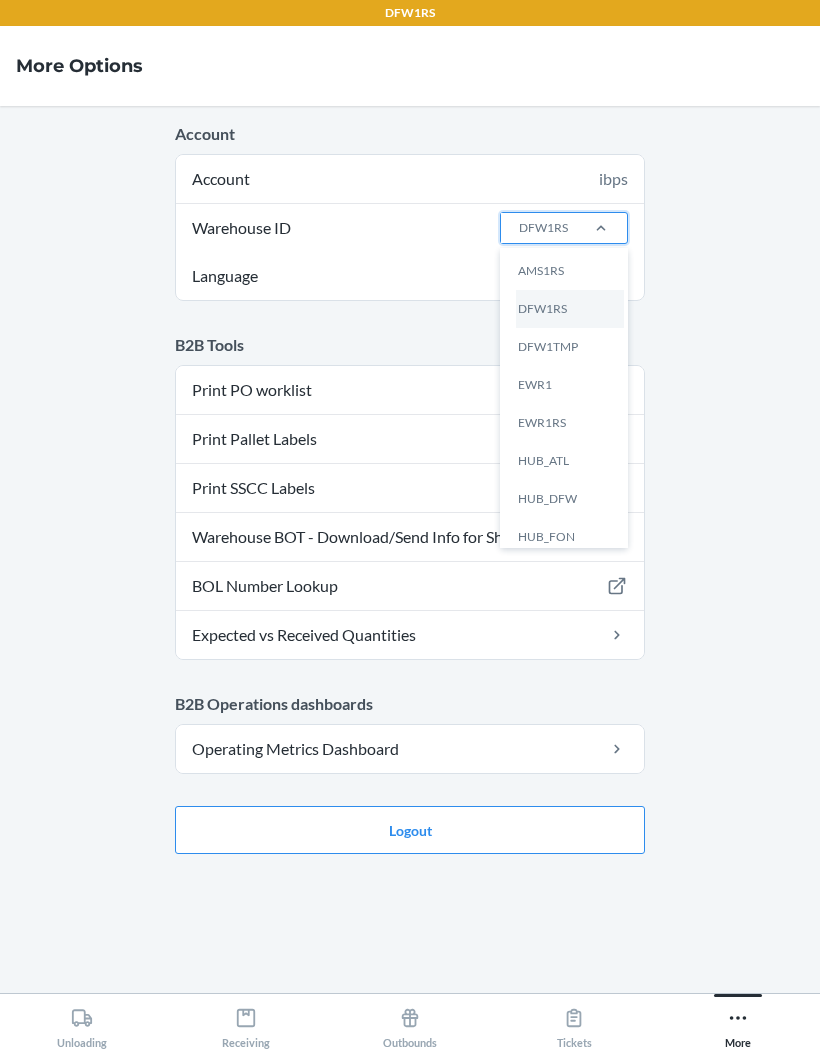 click on "DFW1TMP" at bounding box center [570, 347] 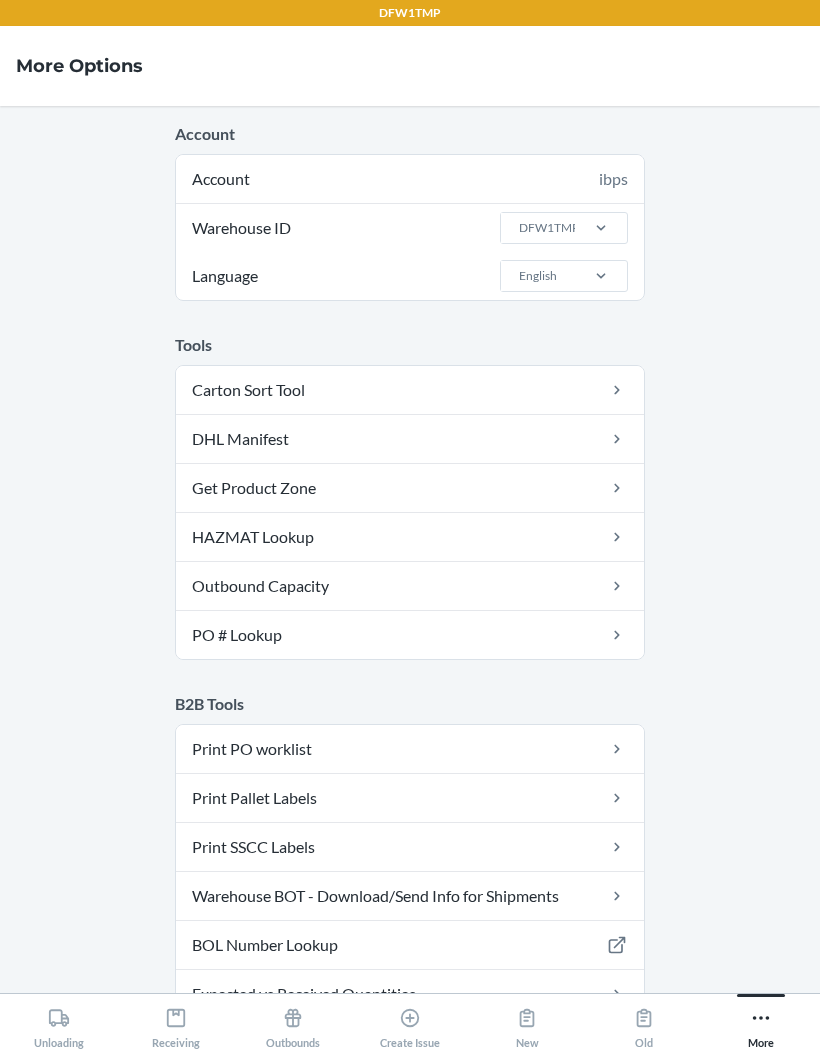 click 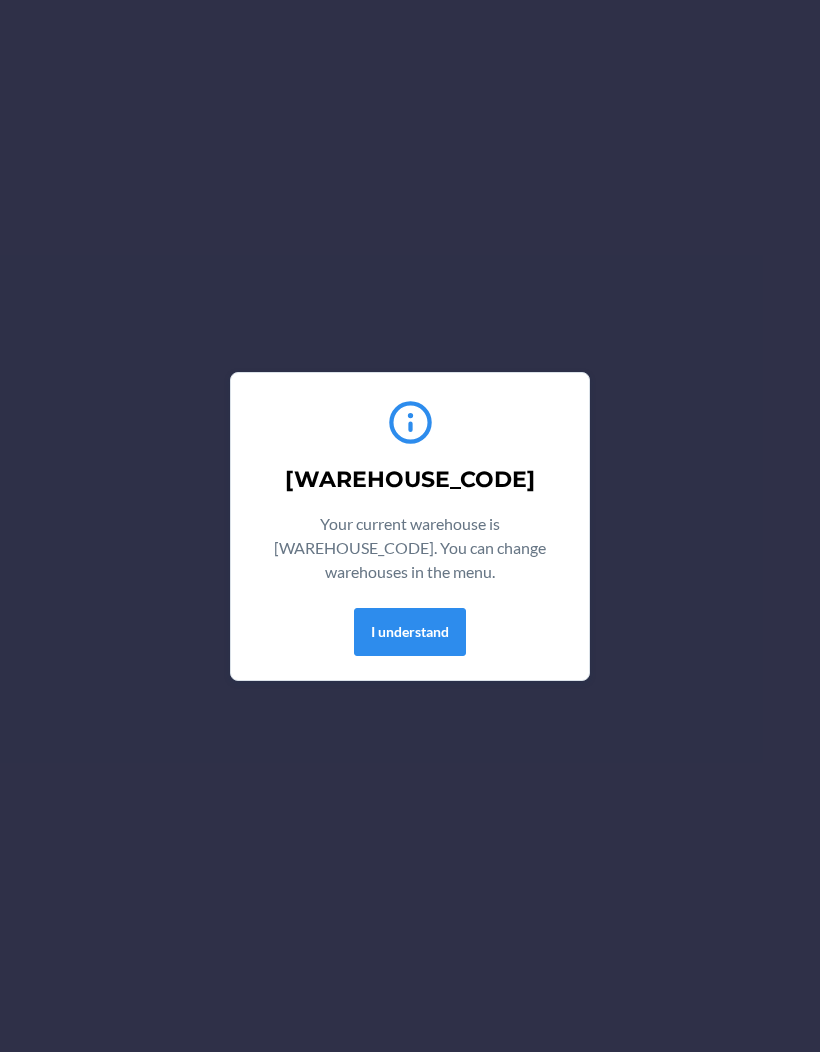 scroll, scrollTop: 0, scrollLeft: 0, axis: both 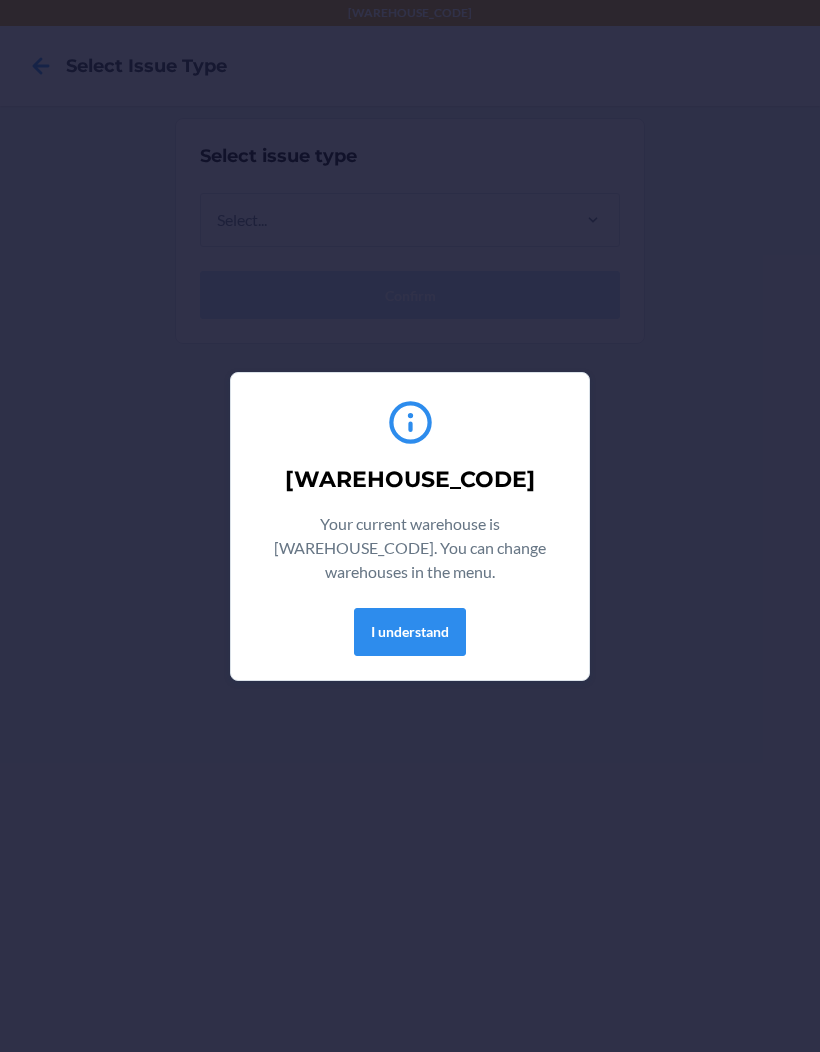 click on "I understand" at bounding box center [410, 632] 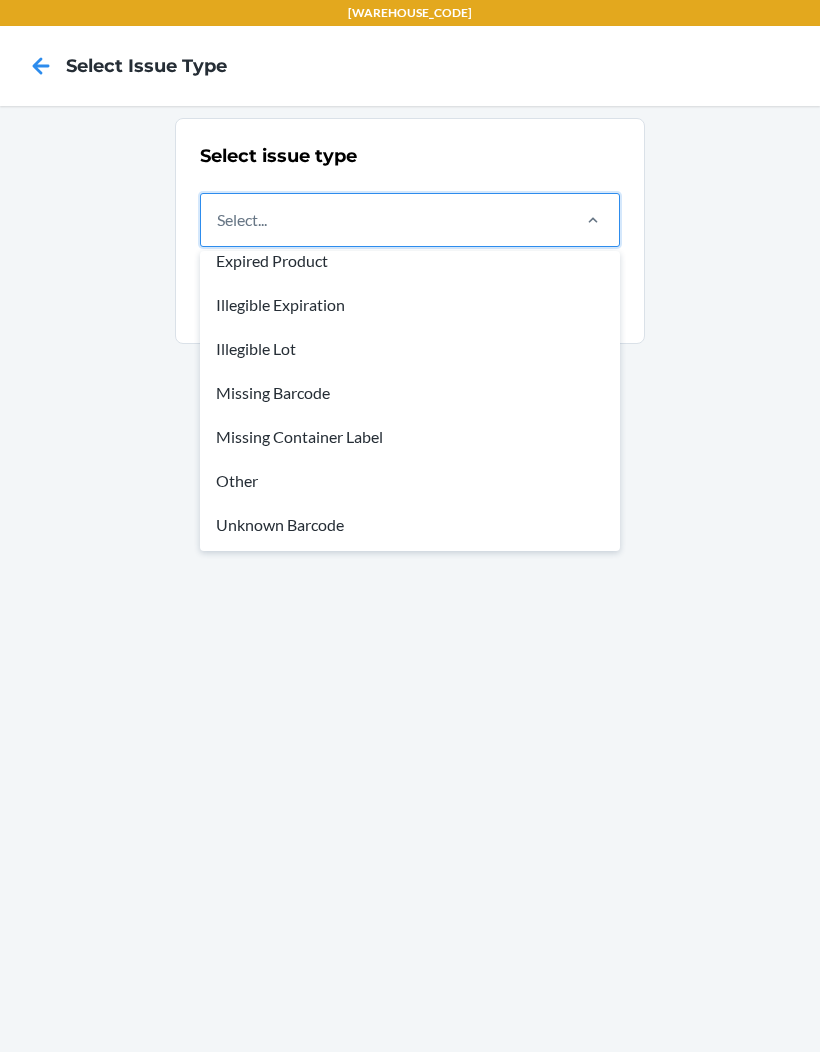 scroll, scrollTop: 60, scrollLeft: 0, axis: vertical 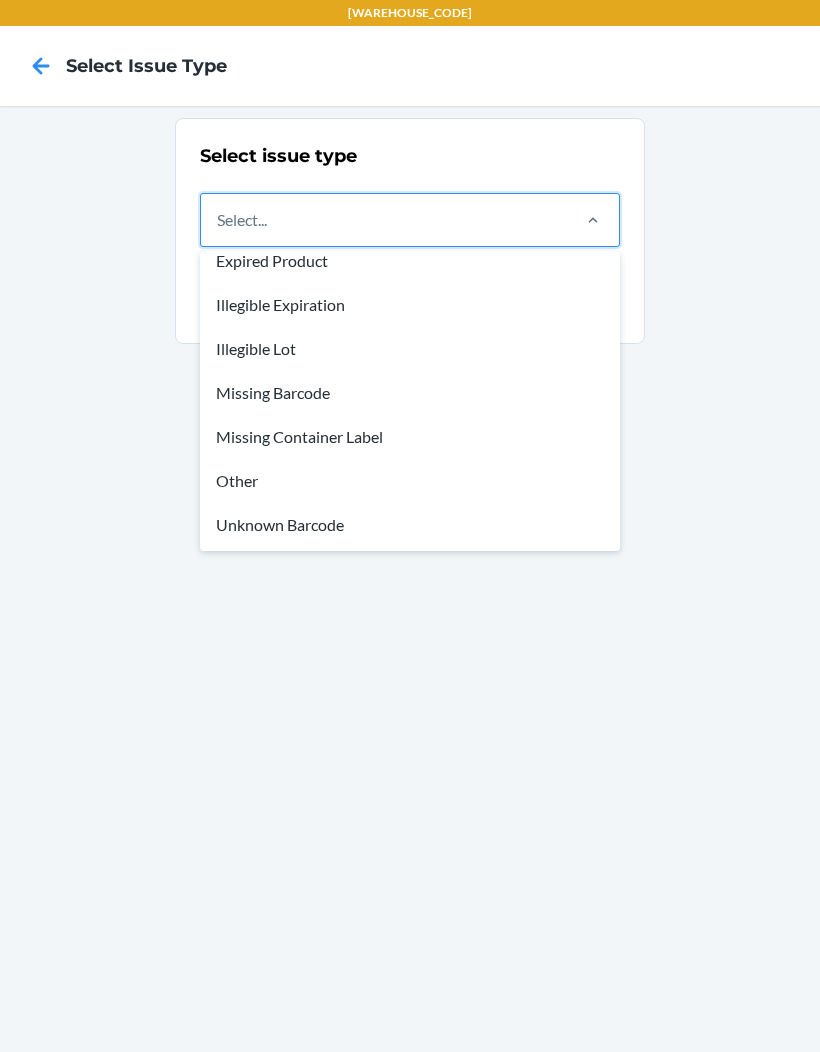 click on "Unknown Barcode" at bounding box center (410, 525) 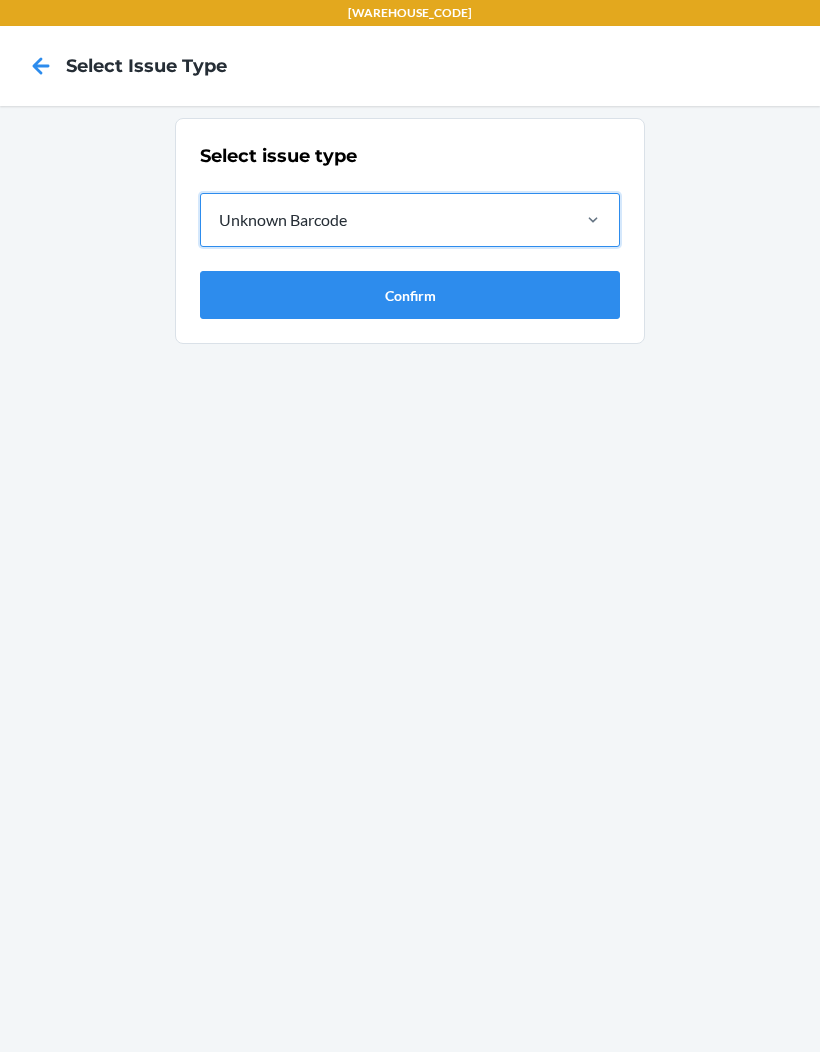 click on "Confirm" at bounding box center [410, 295] 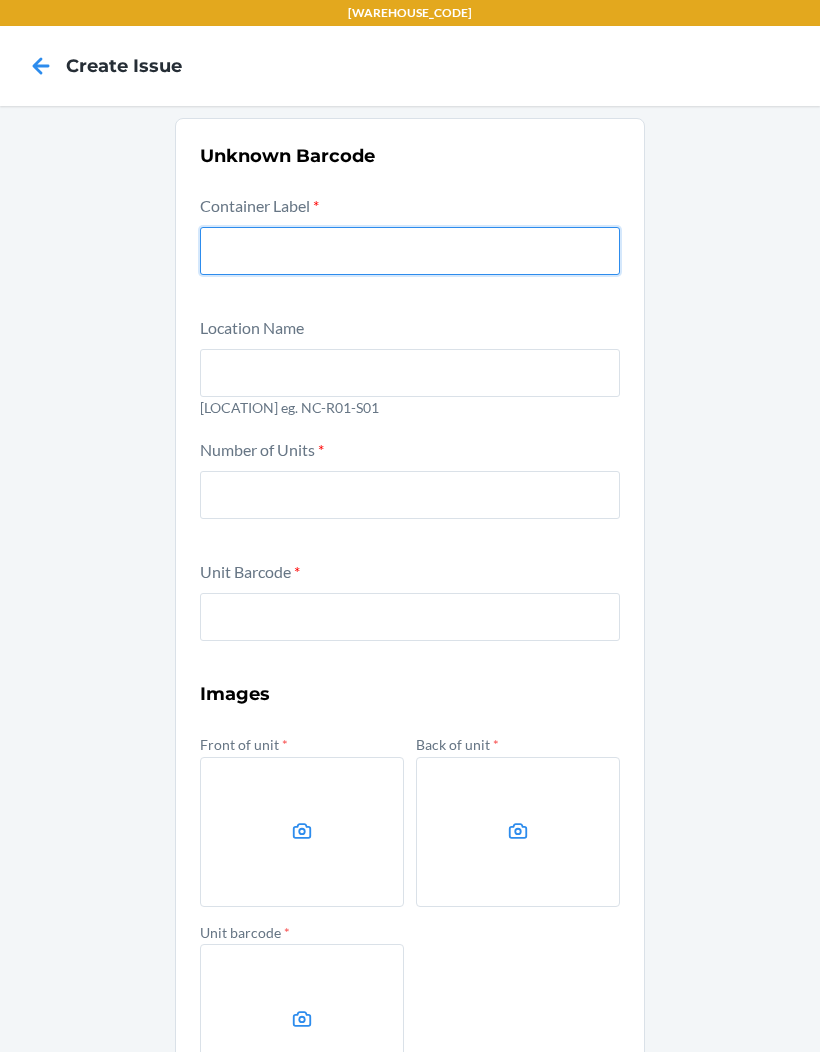 click at bounding box center [410, 251] 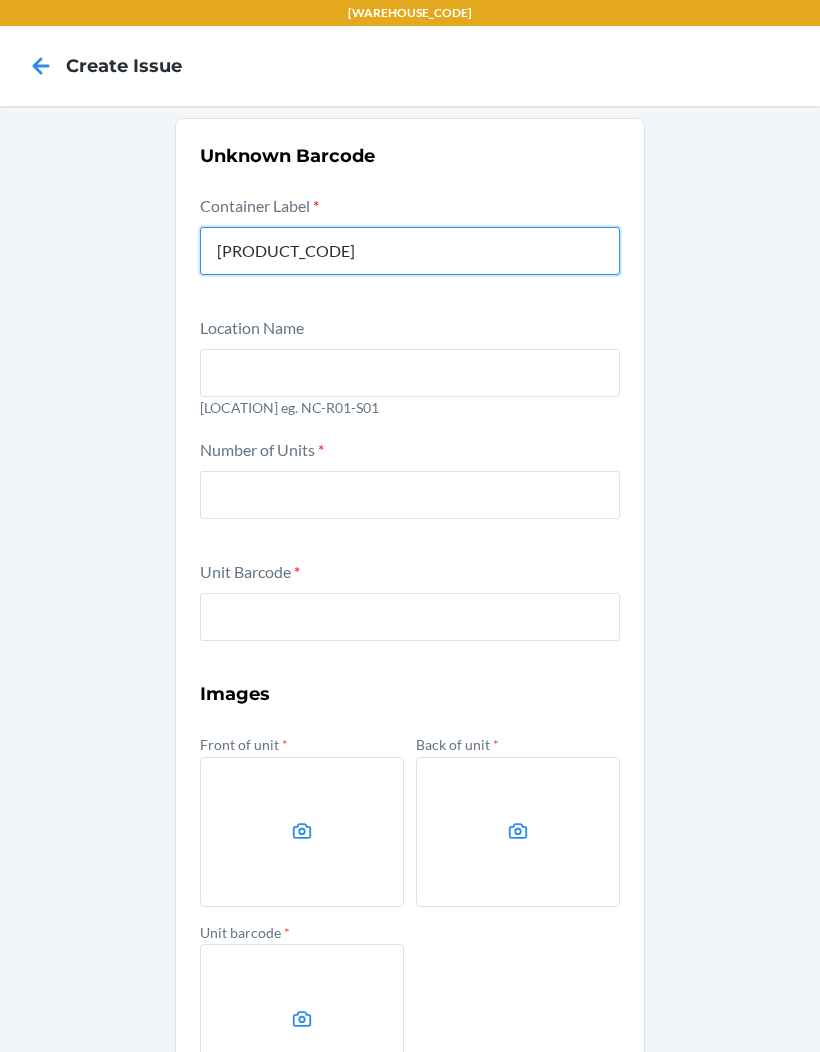 type on "[PRODUCT_CODE]" 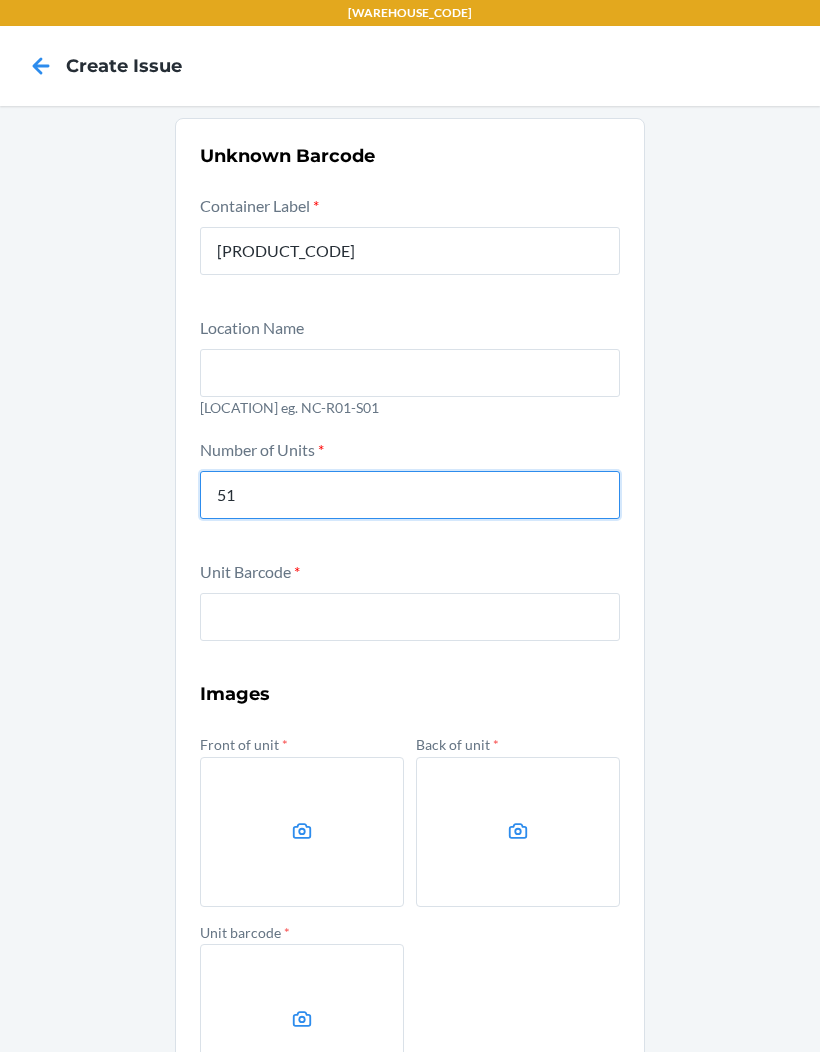 type on "51" 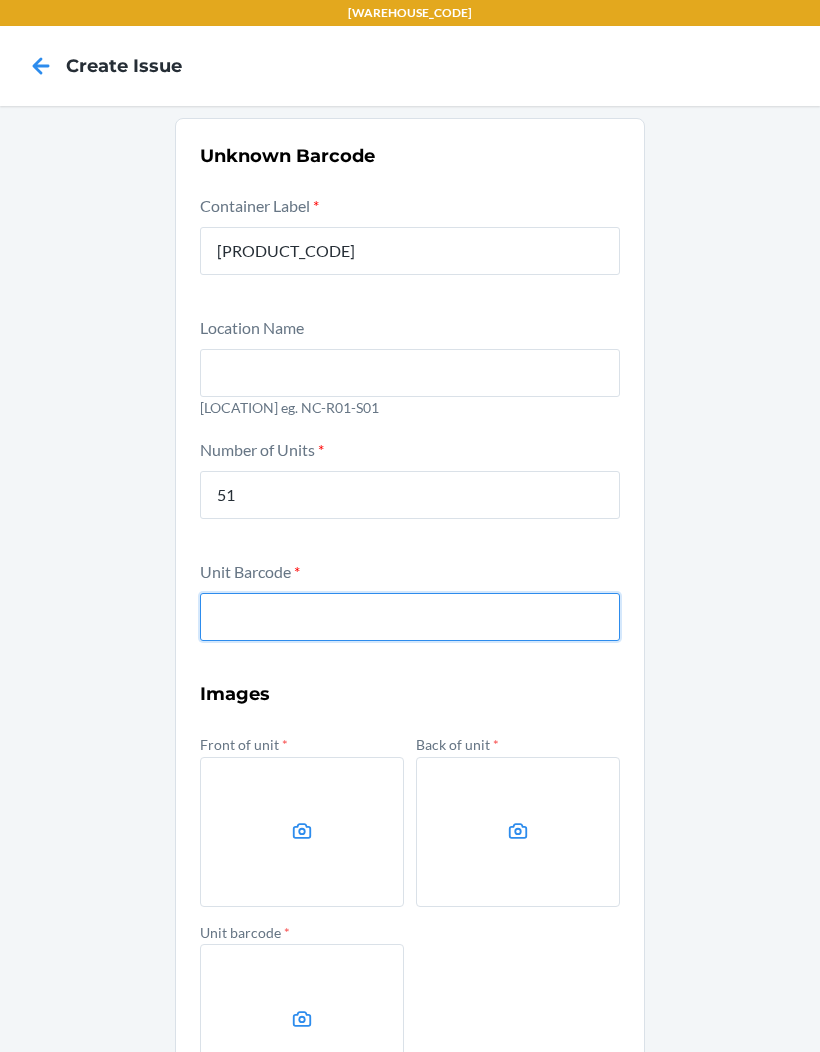 click at bounding box center (410, 617) 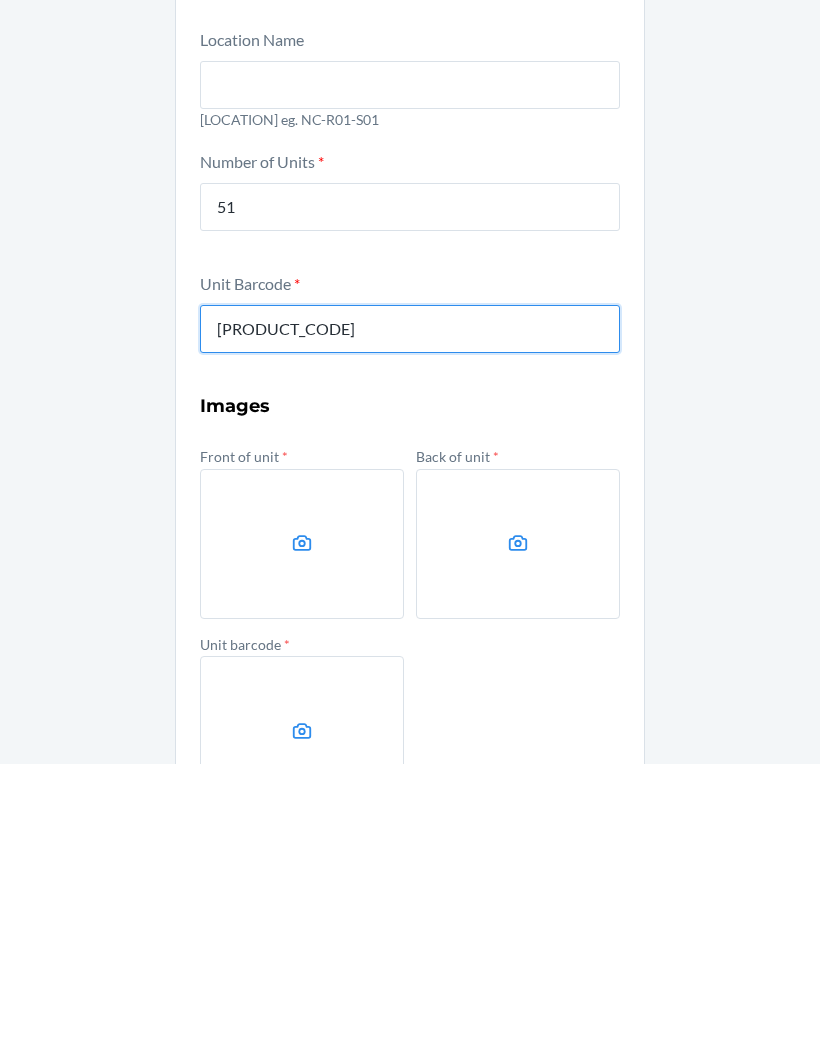 type on "[PRODUCT_CODE]" 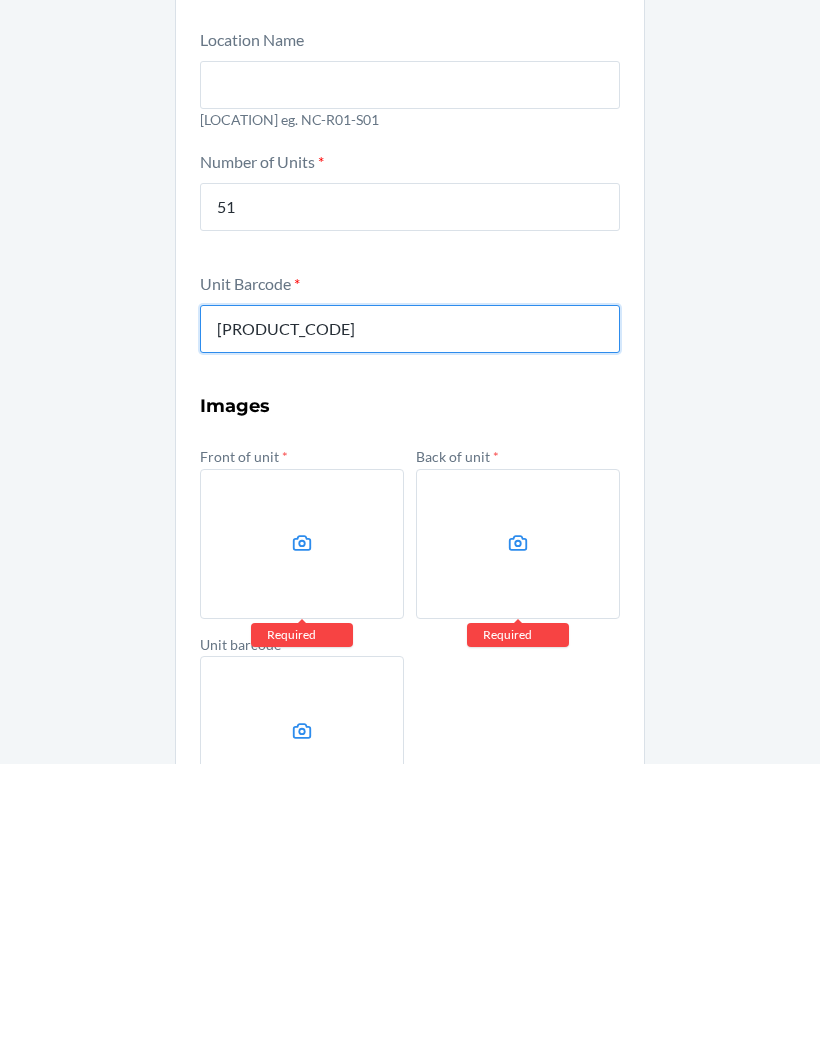 scroll, scrollTop: 38, scrollLeft: 0, axis: vertical 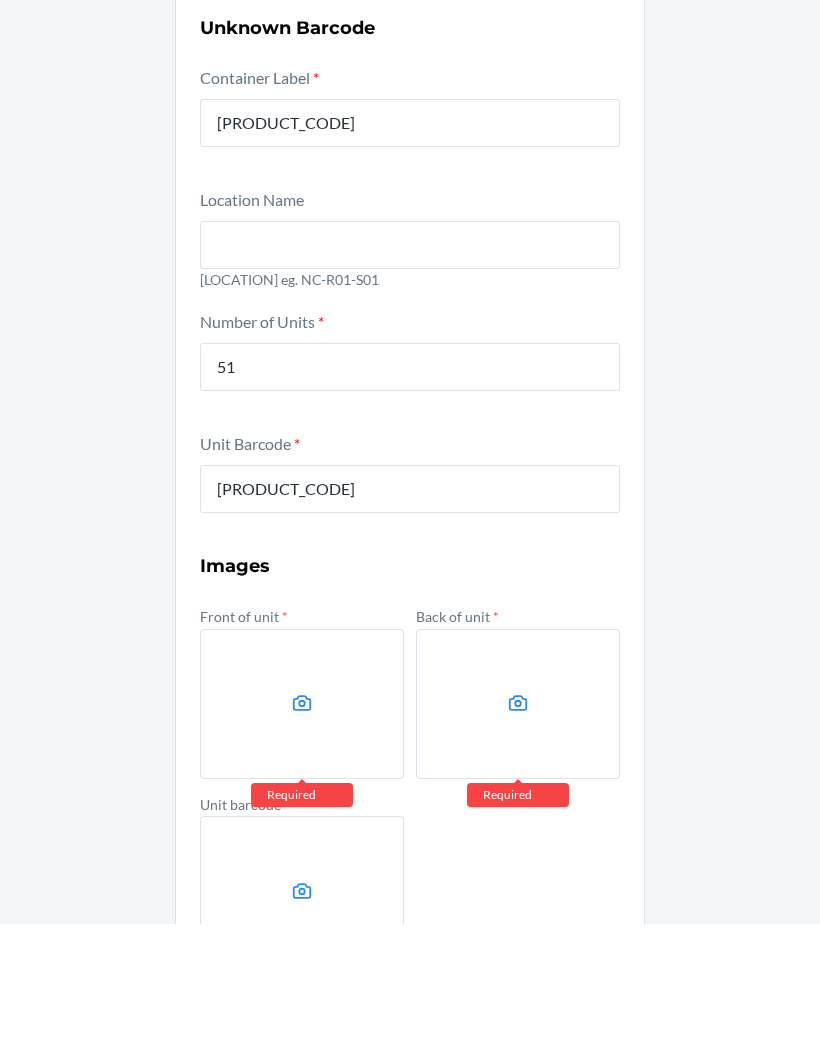 click at bounding box center (302, 832) 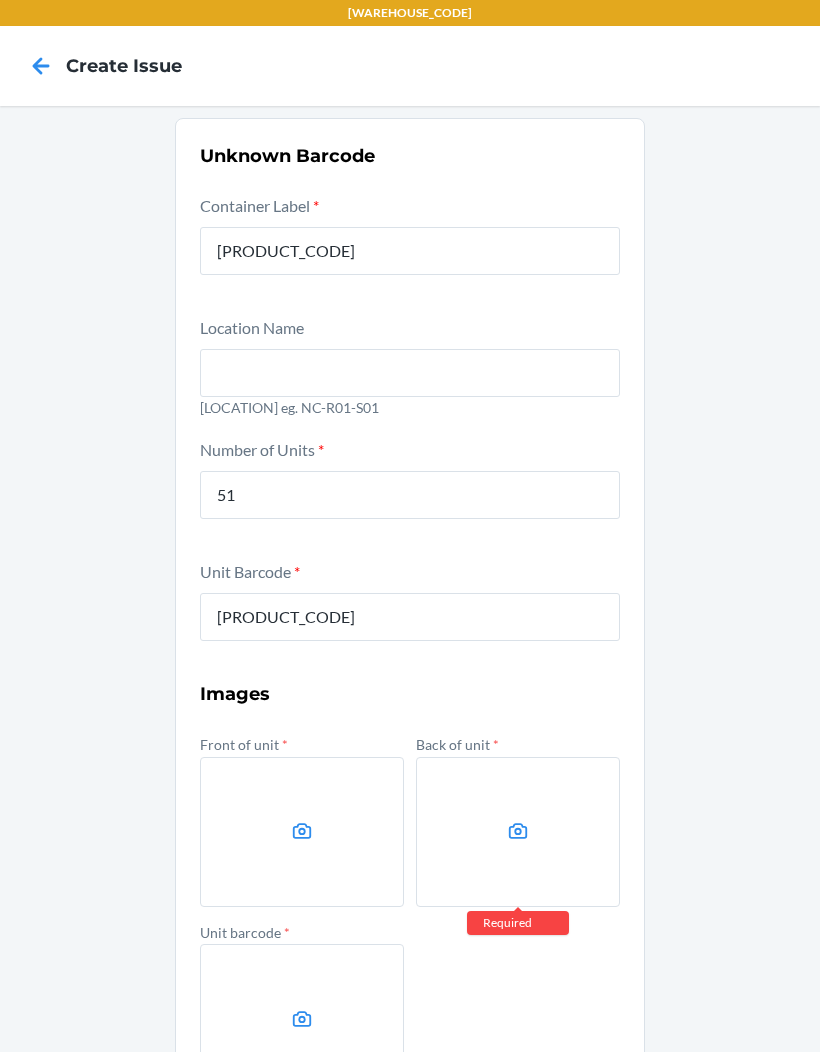 click at bounding box center [518, 832] 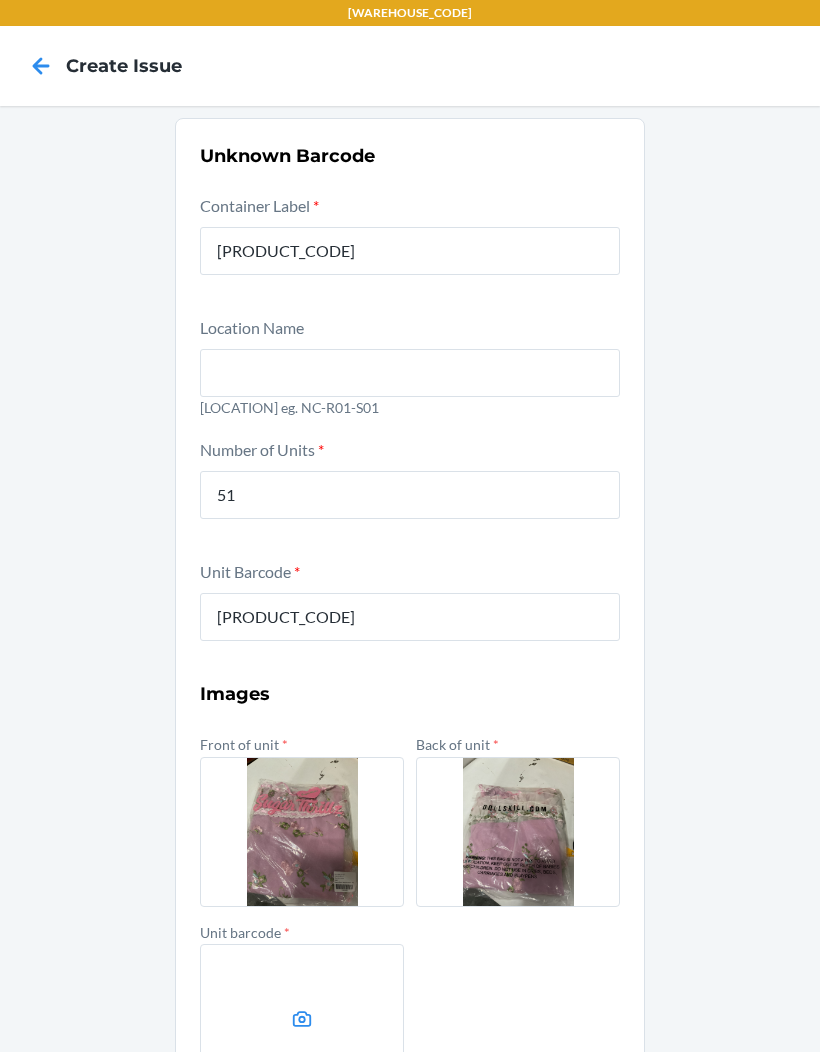 click at bounding box center (302, 1019) 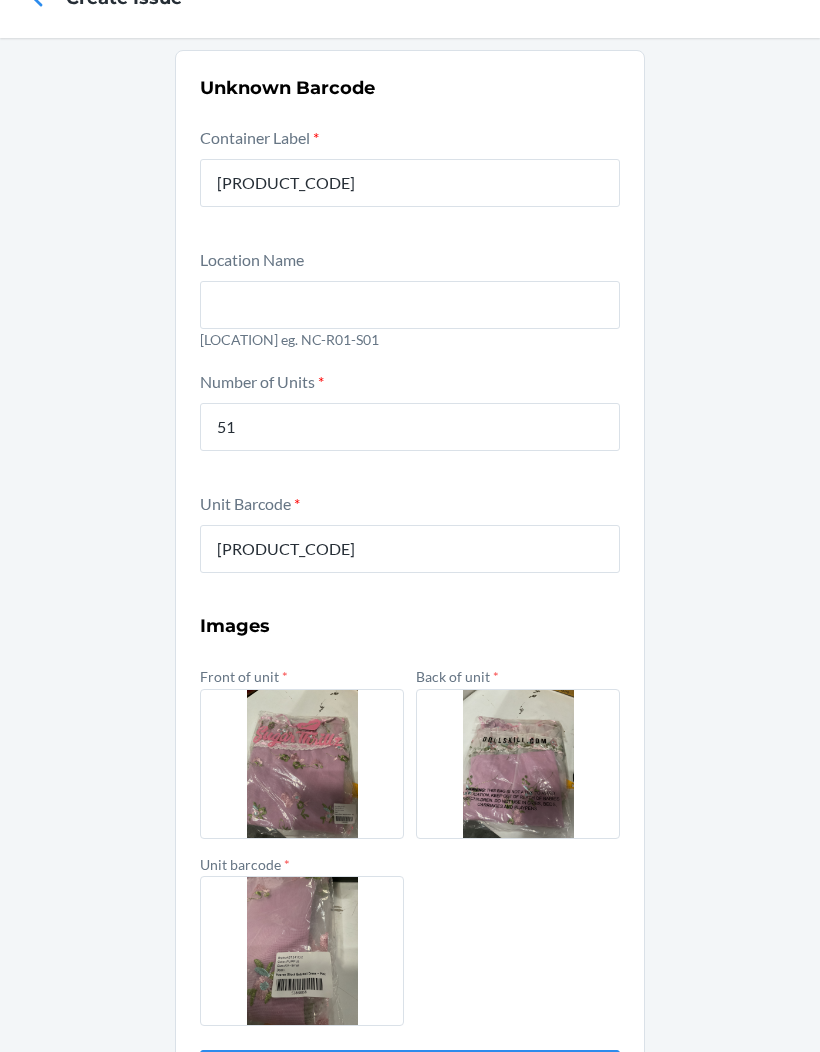 scroll, scrollTop: 68, scrollLeft: 0, axis: vertical 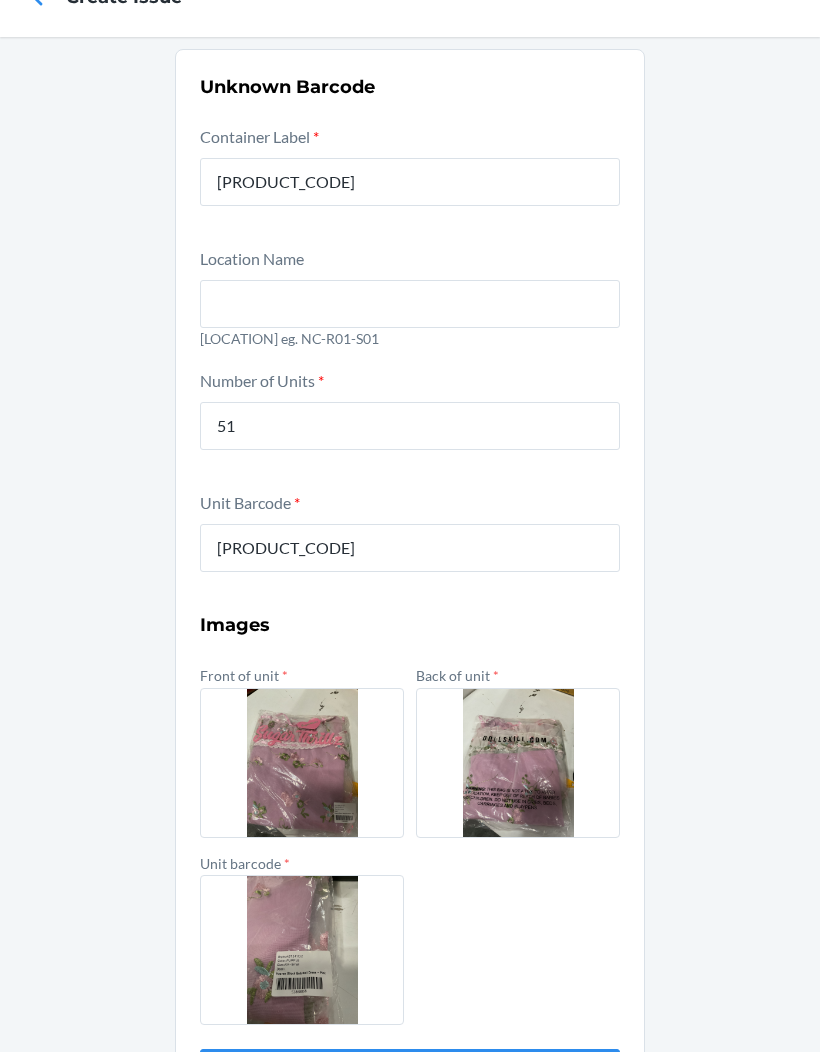 click on "[LOCATION] eg. NC-R01-S01" at bounding box center [410, 339] 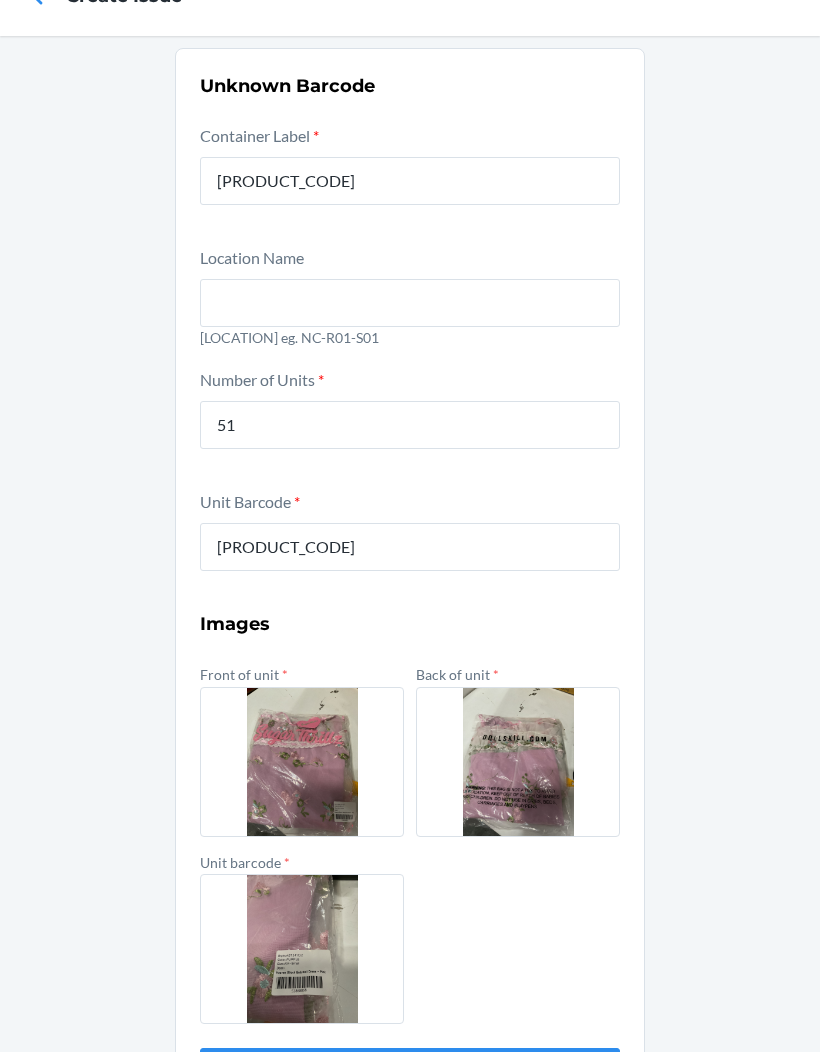 scroll, scrollTop: 68, scrollLeft: 0, axis: vertical 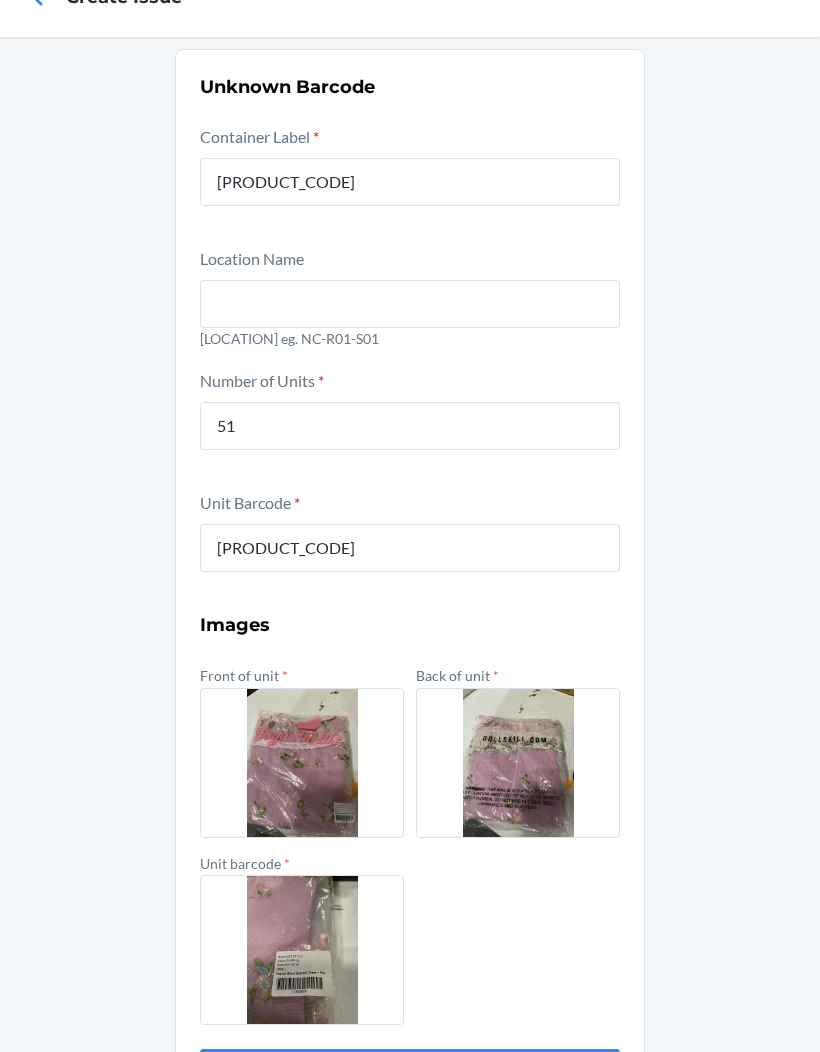 click on "Submit" at bounding box center (410, 1074) 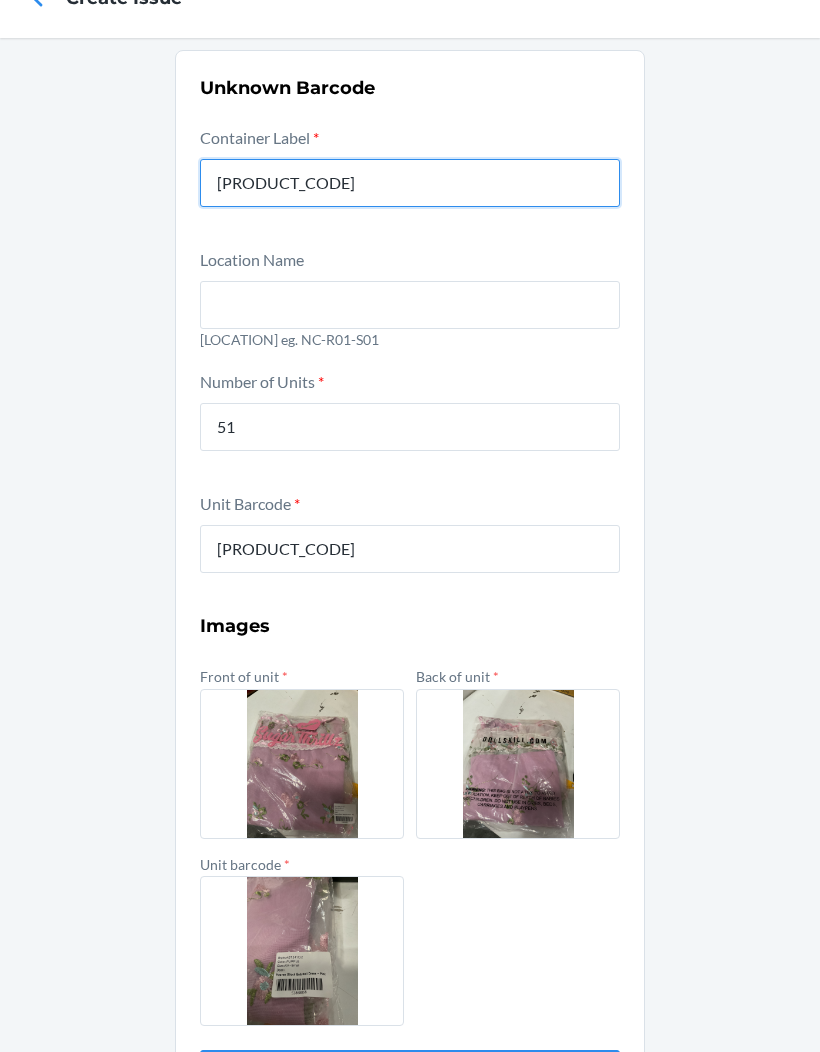 click on "[PRODUCT_CODE]" at bounding box center (410, 183) 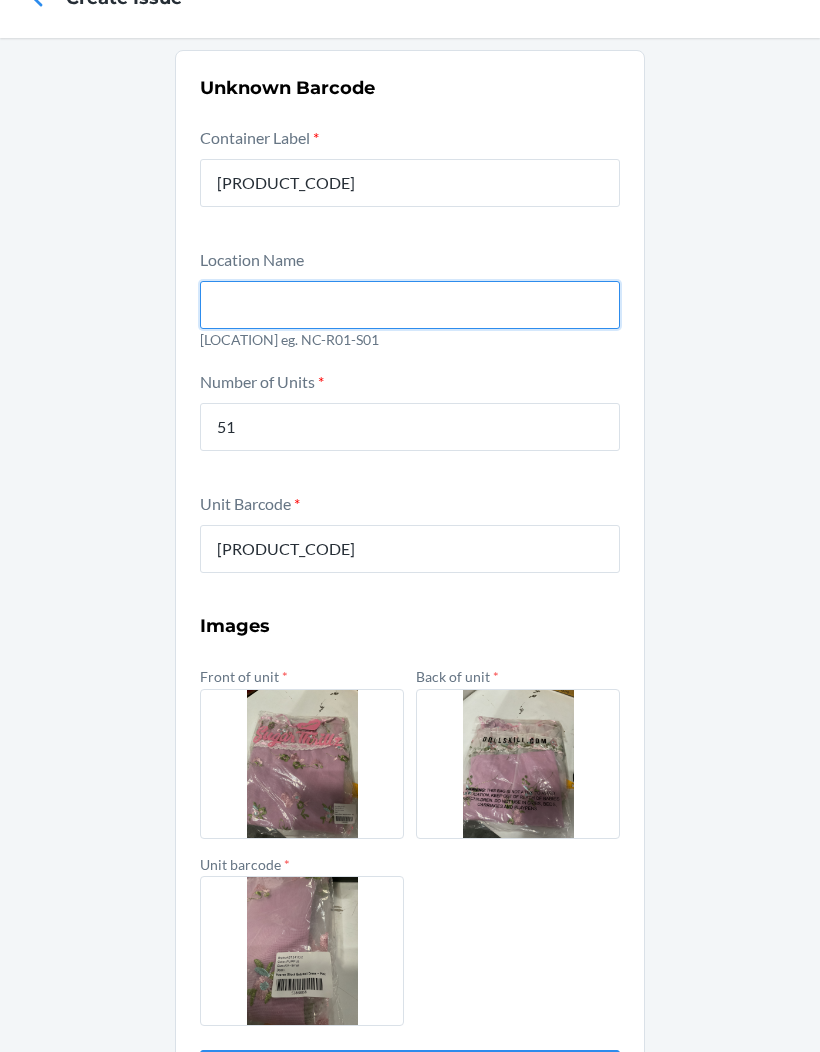 click at bounding box center [410, 305] 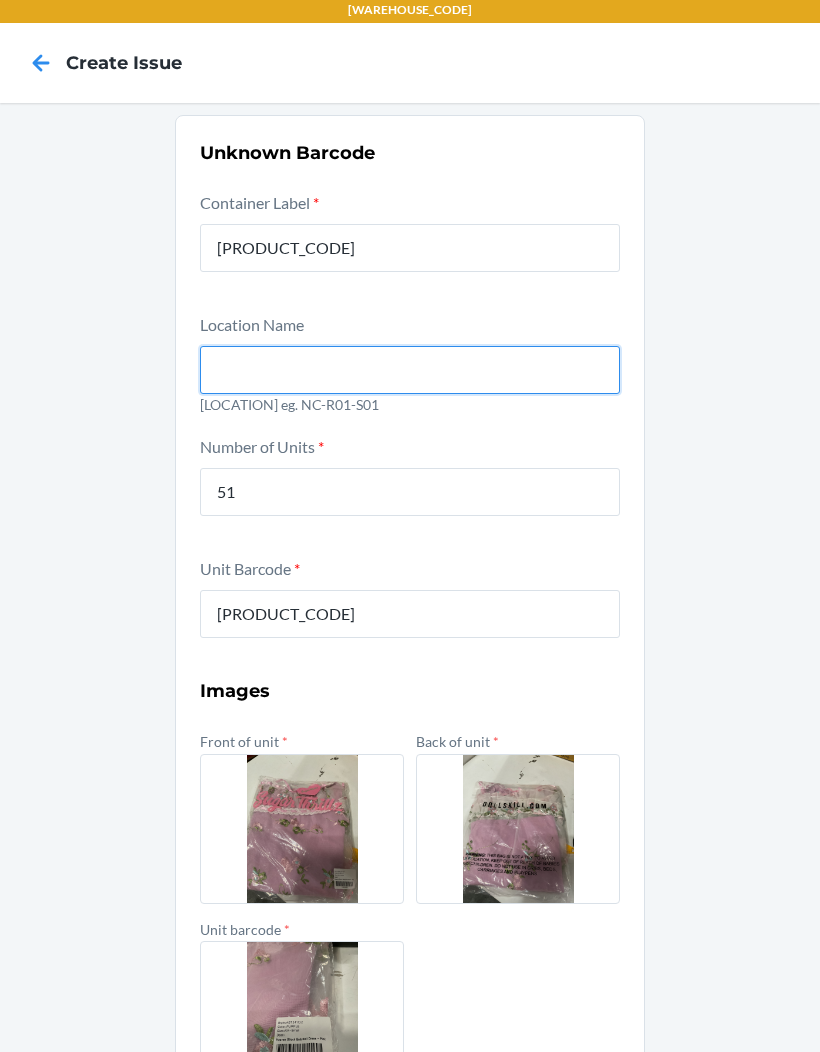 scroll, scrollTop: 6, scrollLeft: 0, axis: vertical 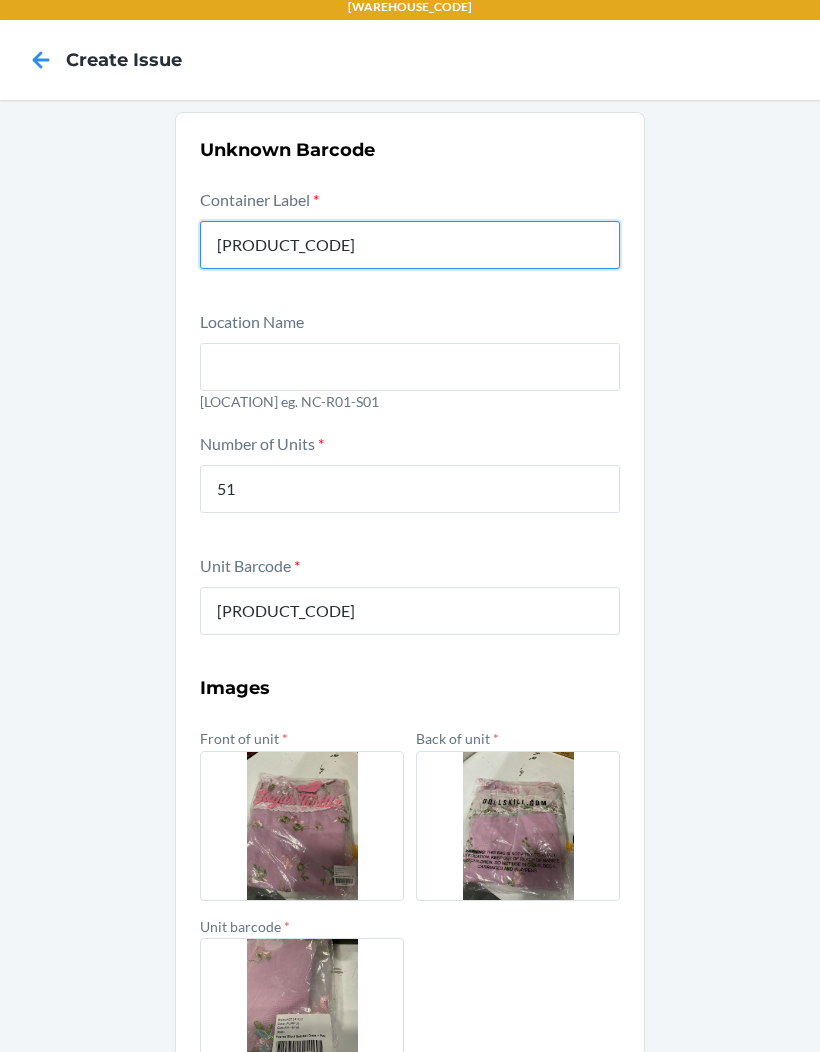 click on "[PRODUCT_CODE]" at bounding box center [410, 245] 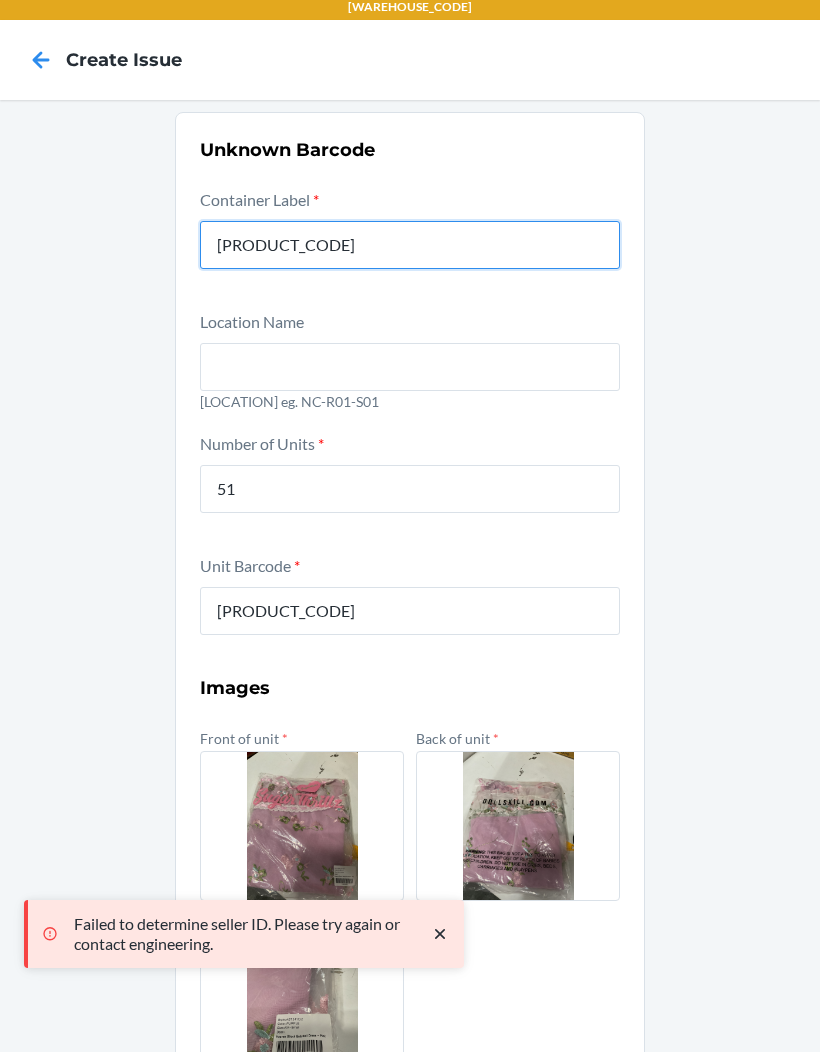 click on "Submit" at bounding box center [410, 1136] 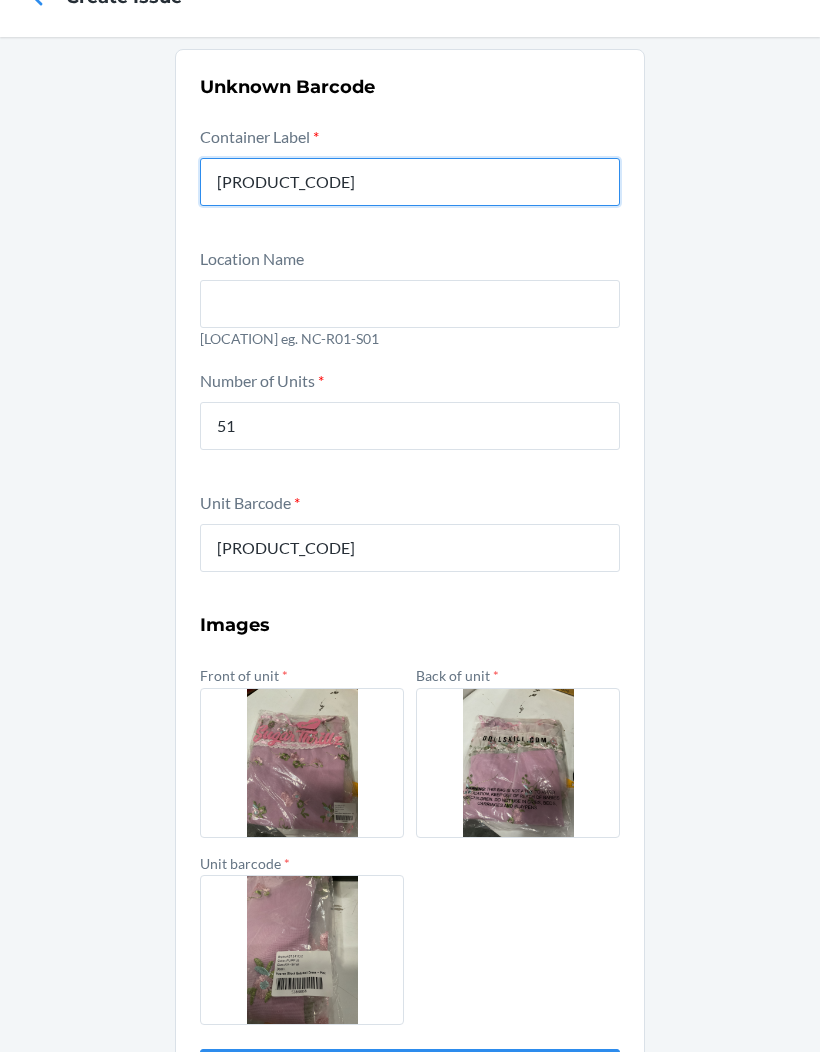scroll, scrollTop: 68, scrollLeft: 0, axis: vertical 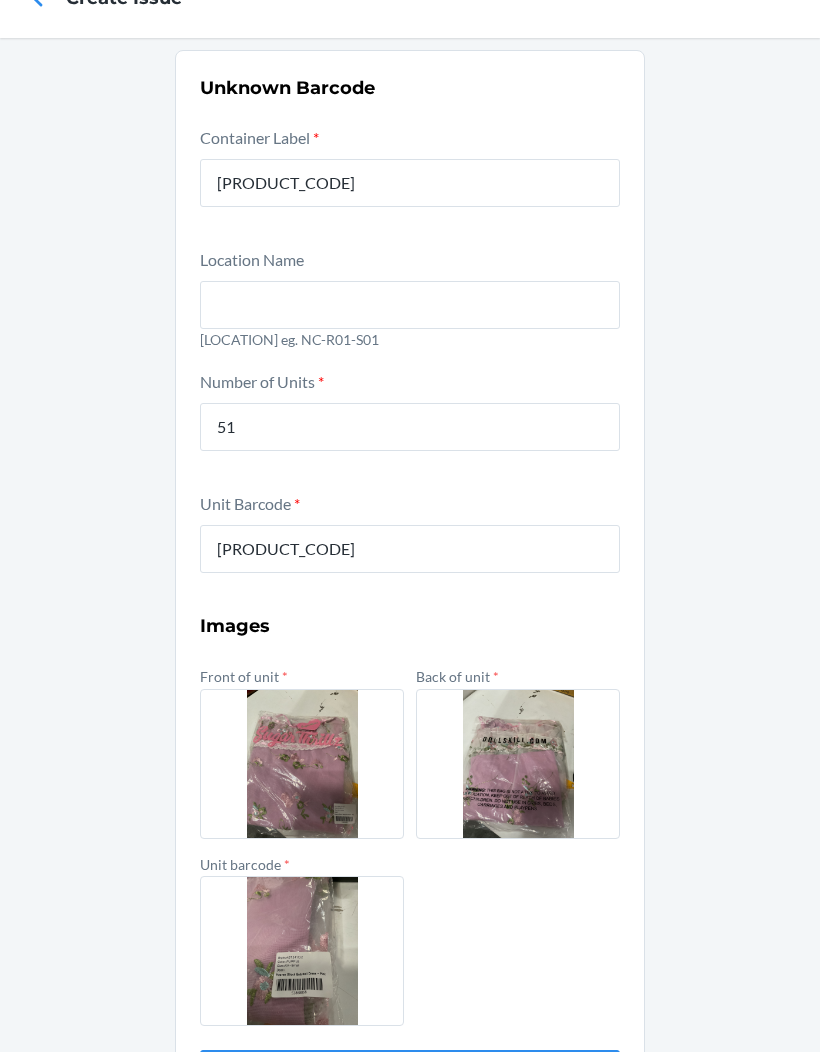 click on "Unknown Barcode Container Label   * [PRODUCT_CODE] Location Name   [LOCATION] eg. NC-R01-S01 Number of Units   * [NUMBER] Unit Barcode   * [PRODUCT_CODE] Images Front of unit   * Back of unit   * Unit barcode   * Submit" at bounding box center (410, 586) 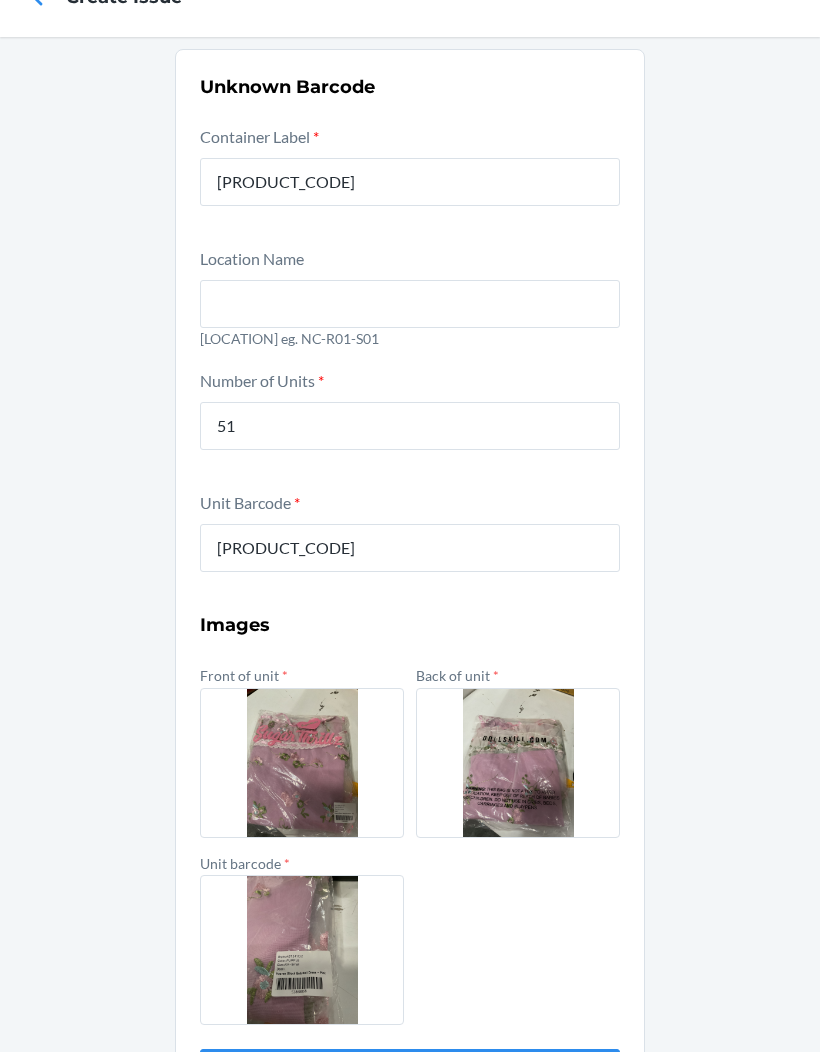 scroll, scrollTop: 68, scrollLeft: 0, axis: vertical 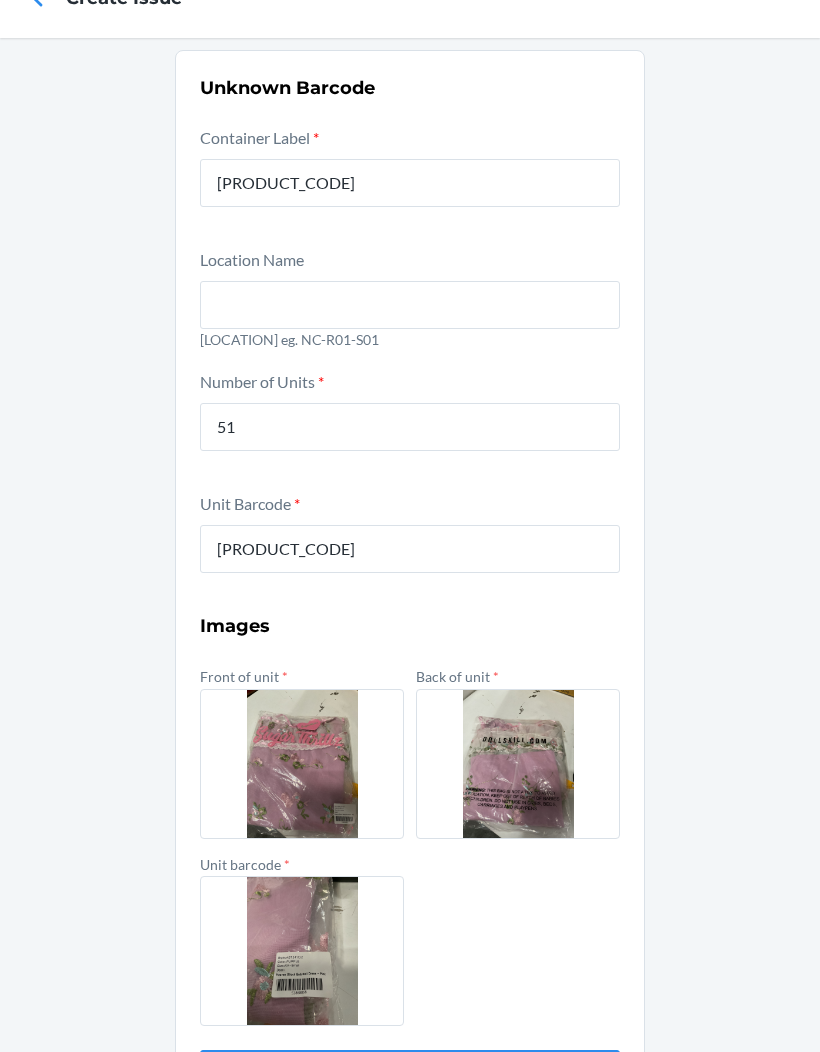 click on "Submit" at bounding box center (410, 1074) 